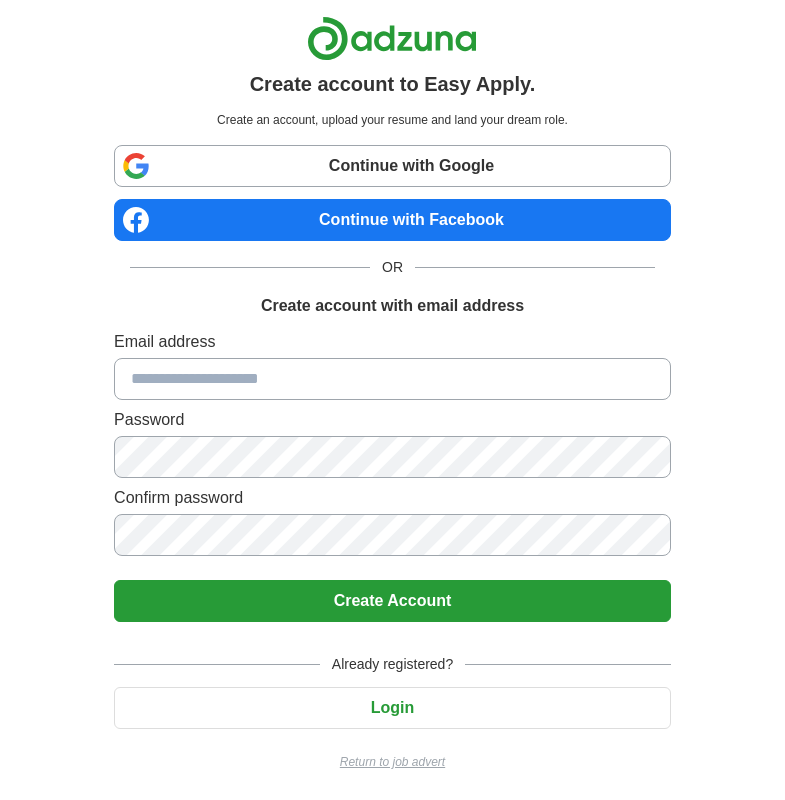 scroll, scrollTop: 0, scrollLeft: 0, axis: both 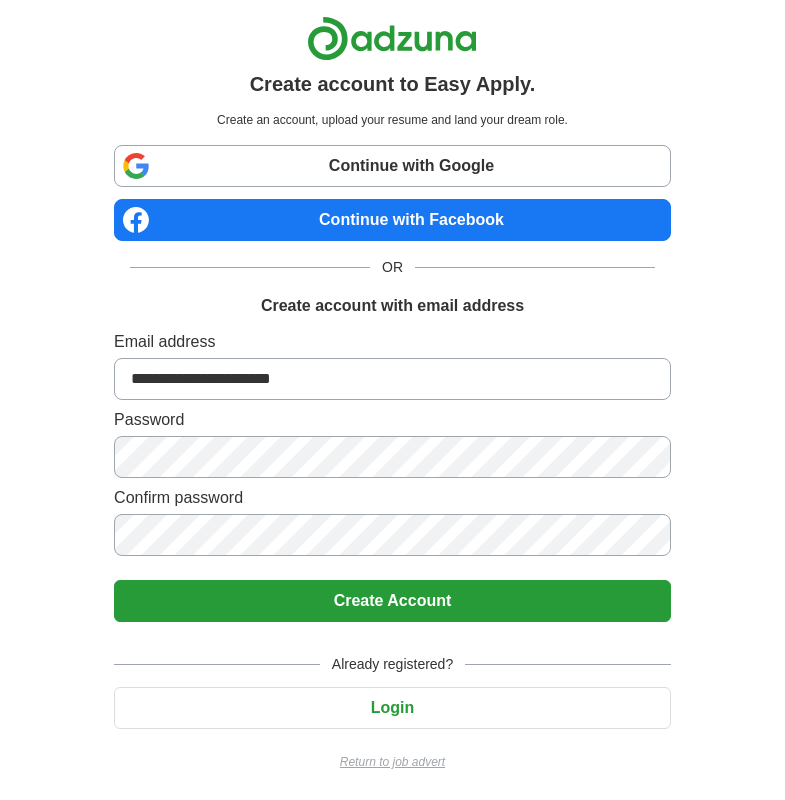click on "Create account with email address" at bounding box center (392, 306) 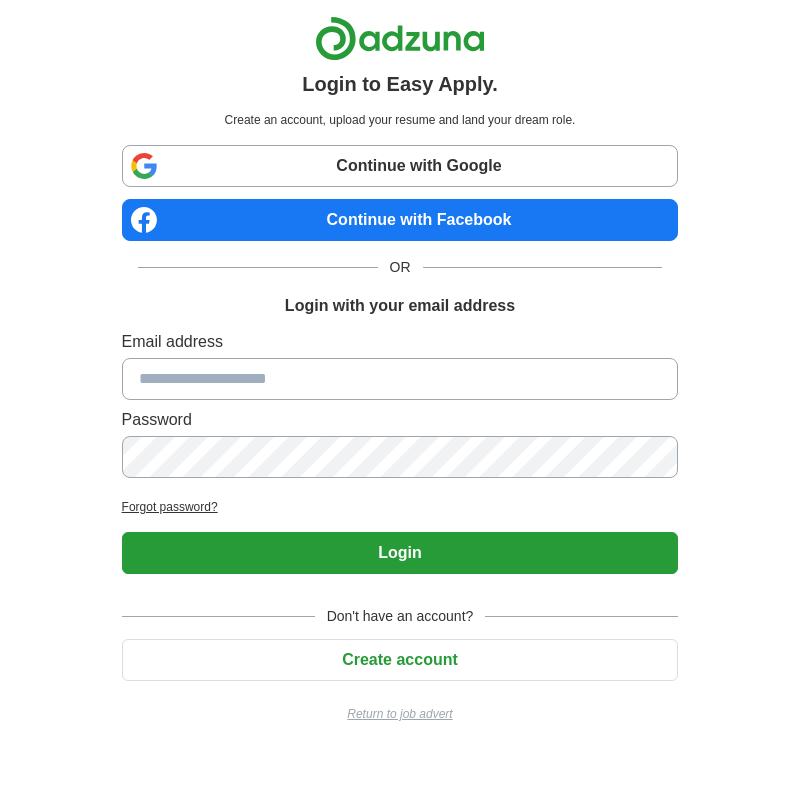 type on "**********" 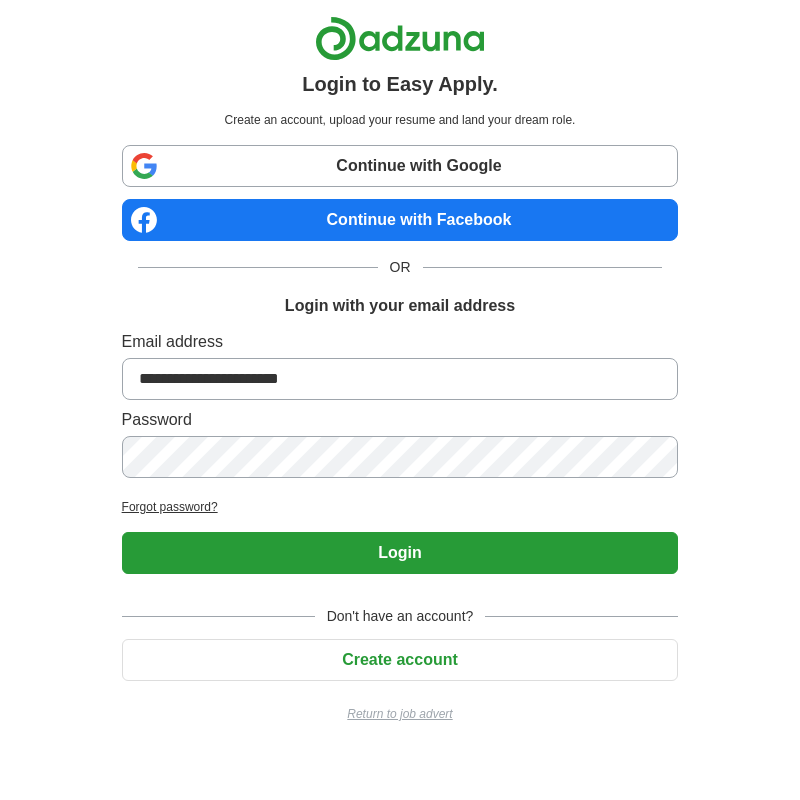 click on "Login" at bounding box center [400, 553] 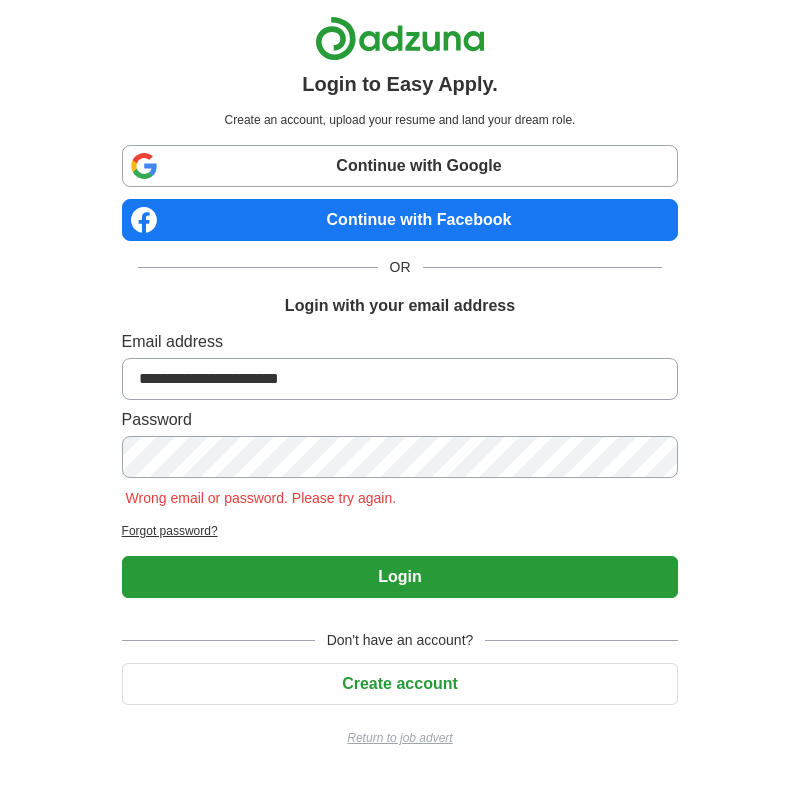 click on "Login with your email address" at bounding box center [400, 306] 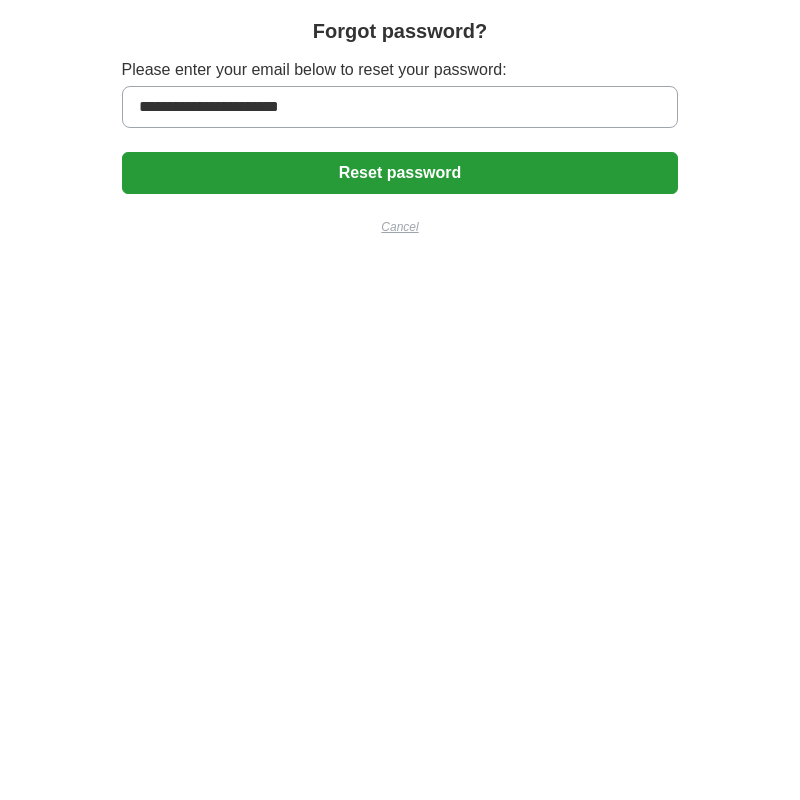click on "Reset password" at bounding box center [400, 173] 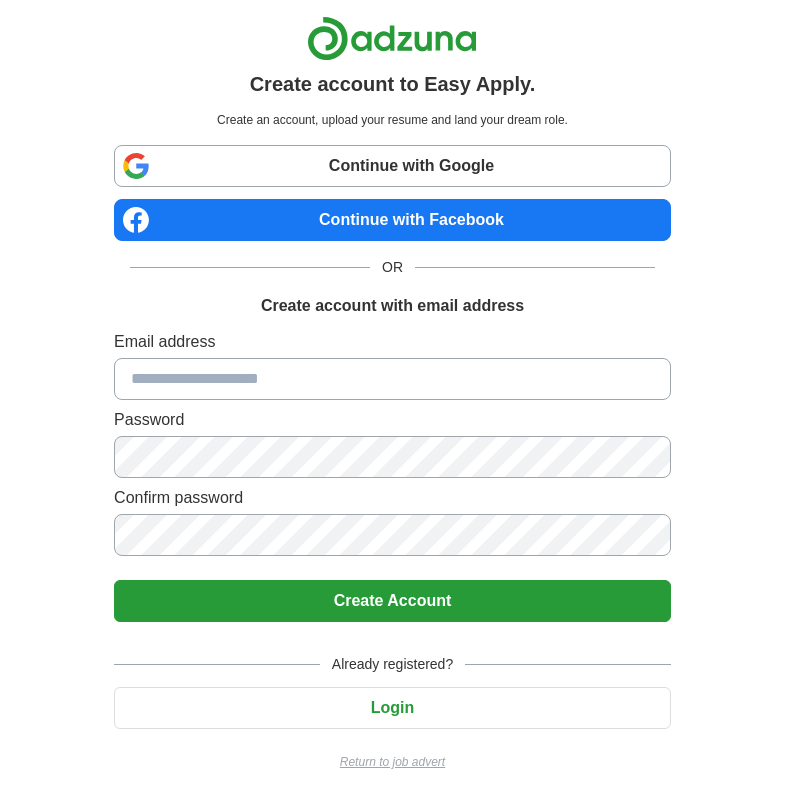 scroll, scrollTop: 0, scrollLeft: 0, axis: both 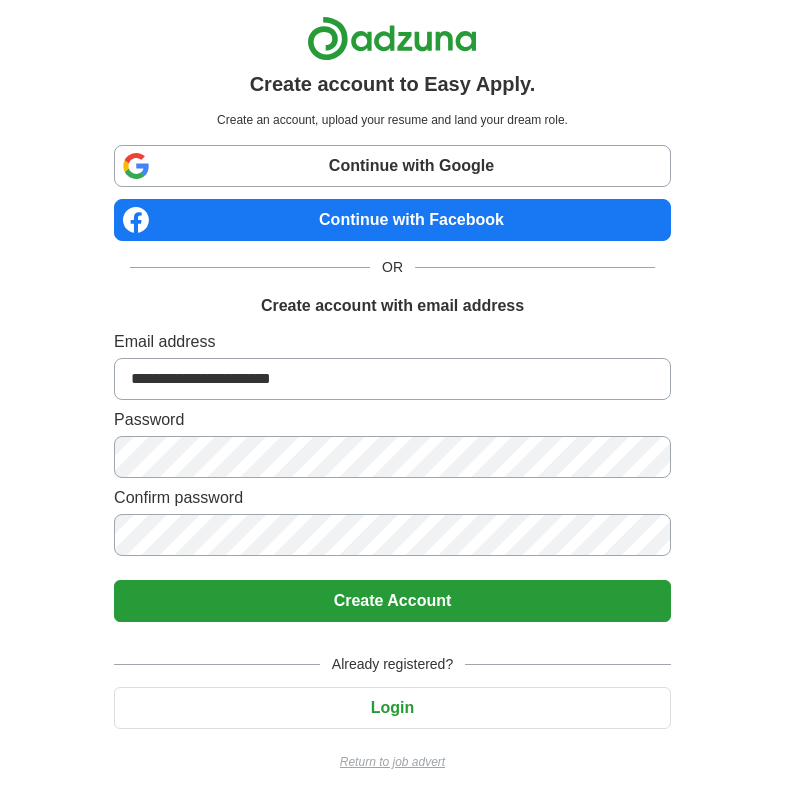 click on "Create account to Easy Apply. Create an account, upload your resume and land your dream role. Continue with Google Continue with Facebook OR Create account with email address Email address [EMAIL] Password Confirm password Create Account Already registered? Login Return to job advert" at bounding box center (393, 401) 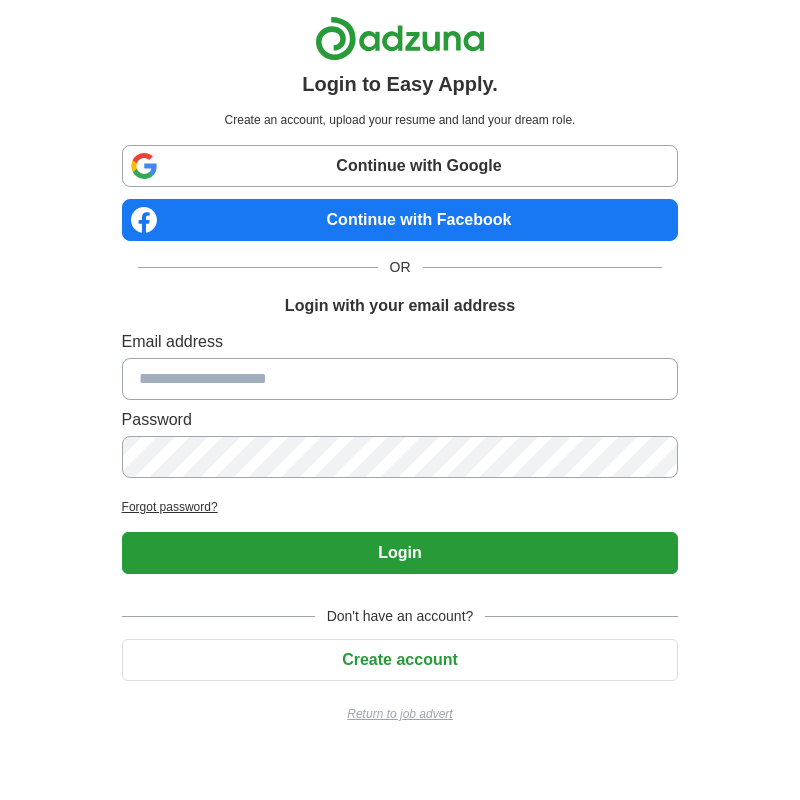 type on "**********" 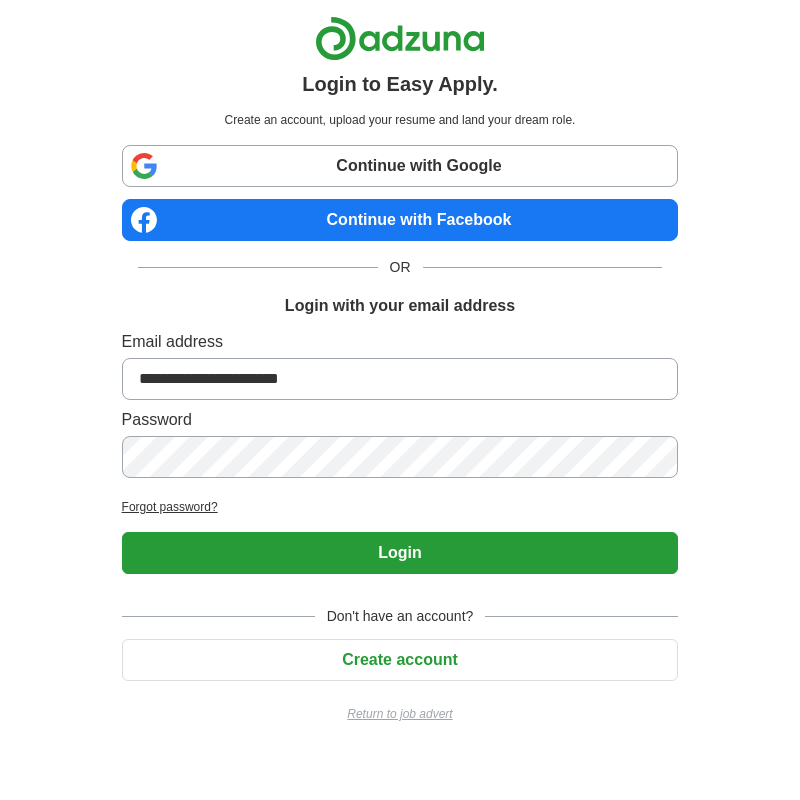 click on "Login" at bounding box center (400, 553) 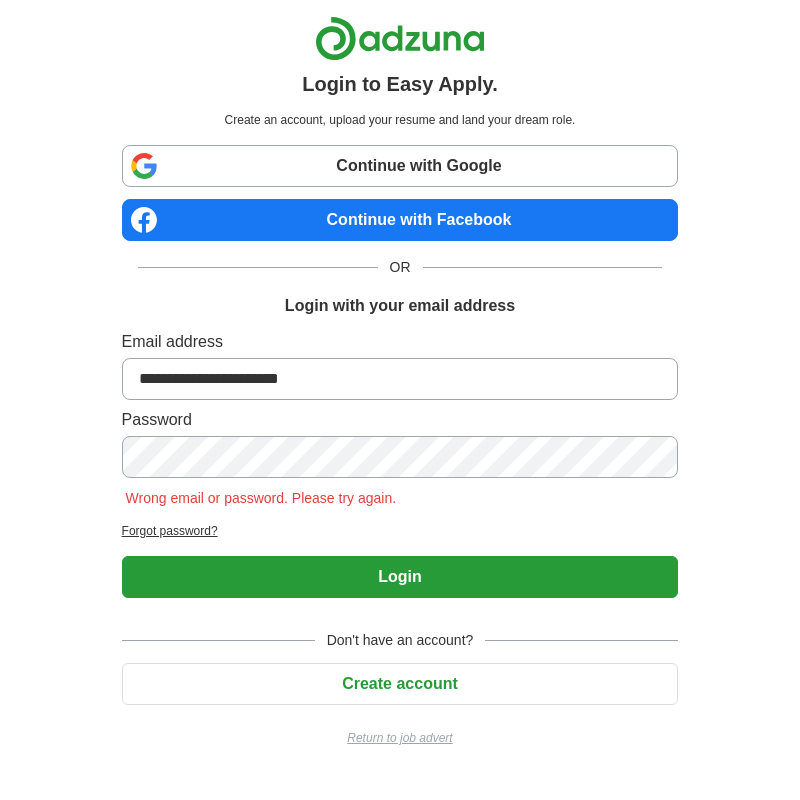 click on "Forgot password?" at bounding box center [400, 531] 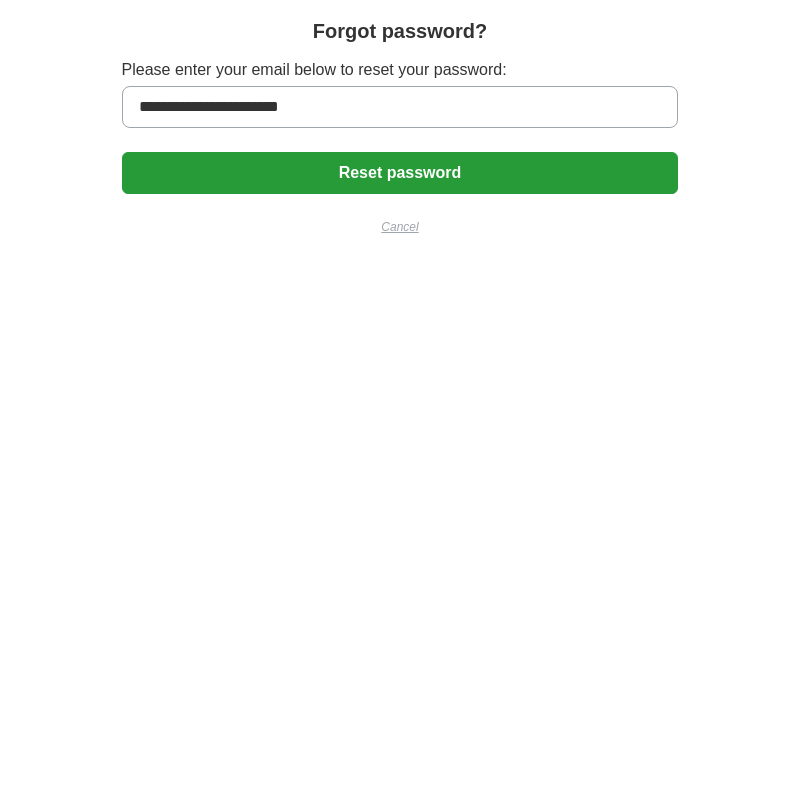 click on "Reset password" at bounding box center (400, 173) 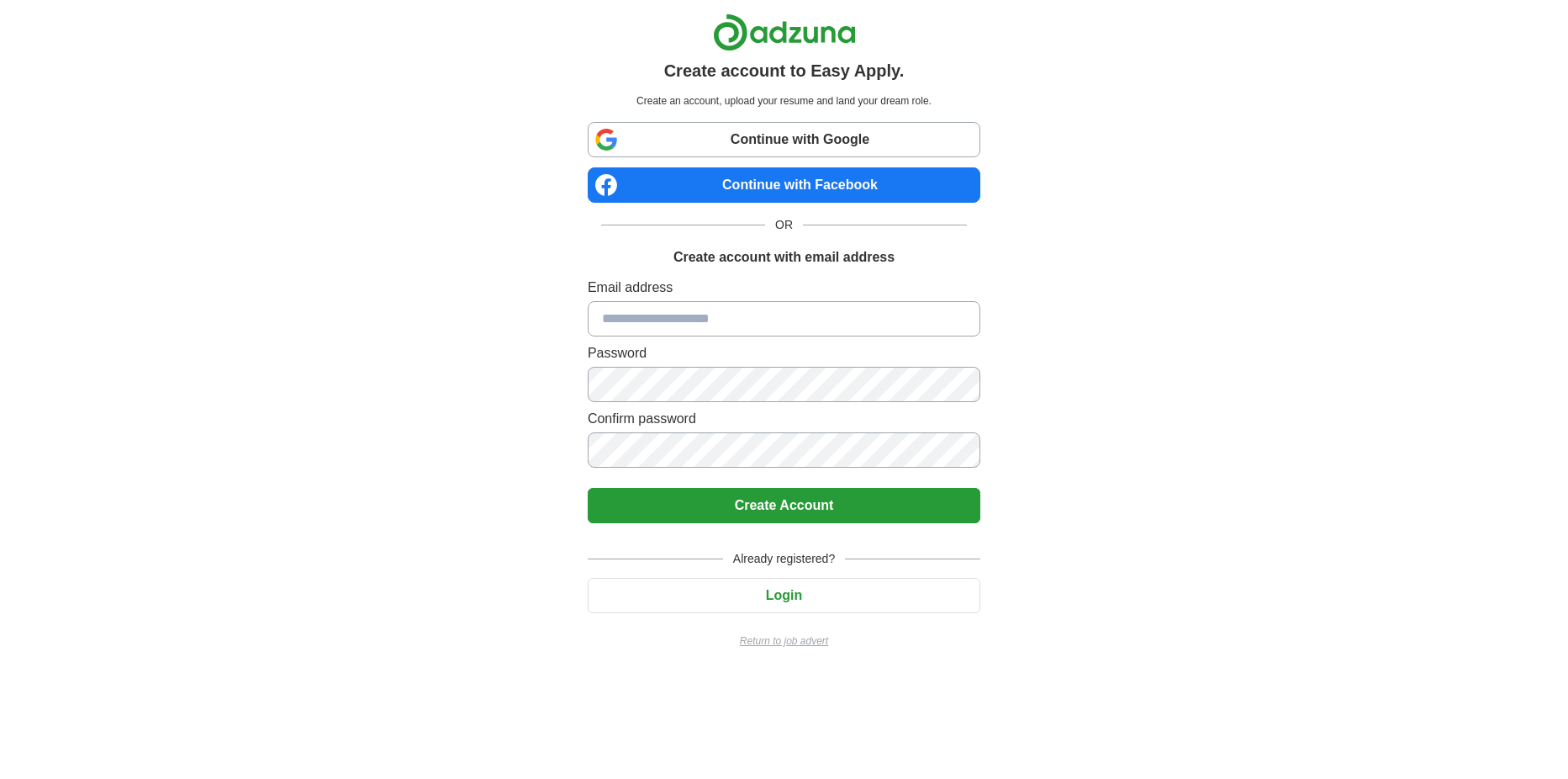 scroll, scrollTop: 0, scrollLeft: 0, axis: both 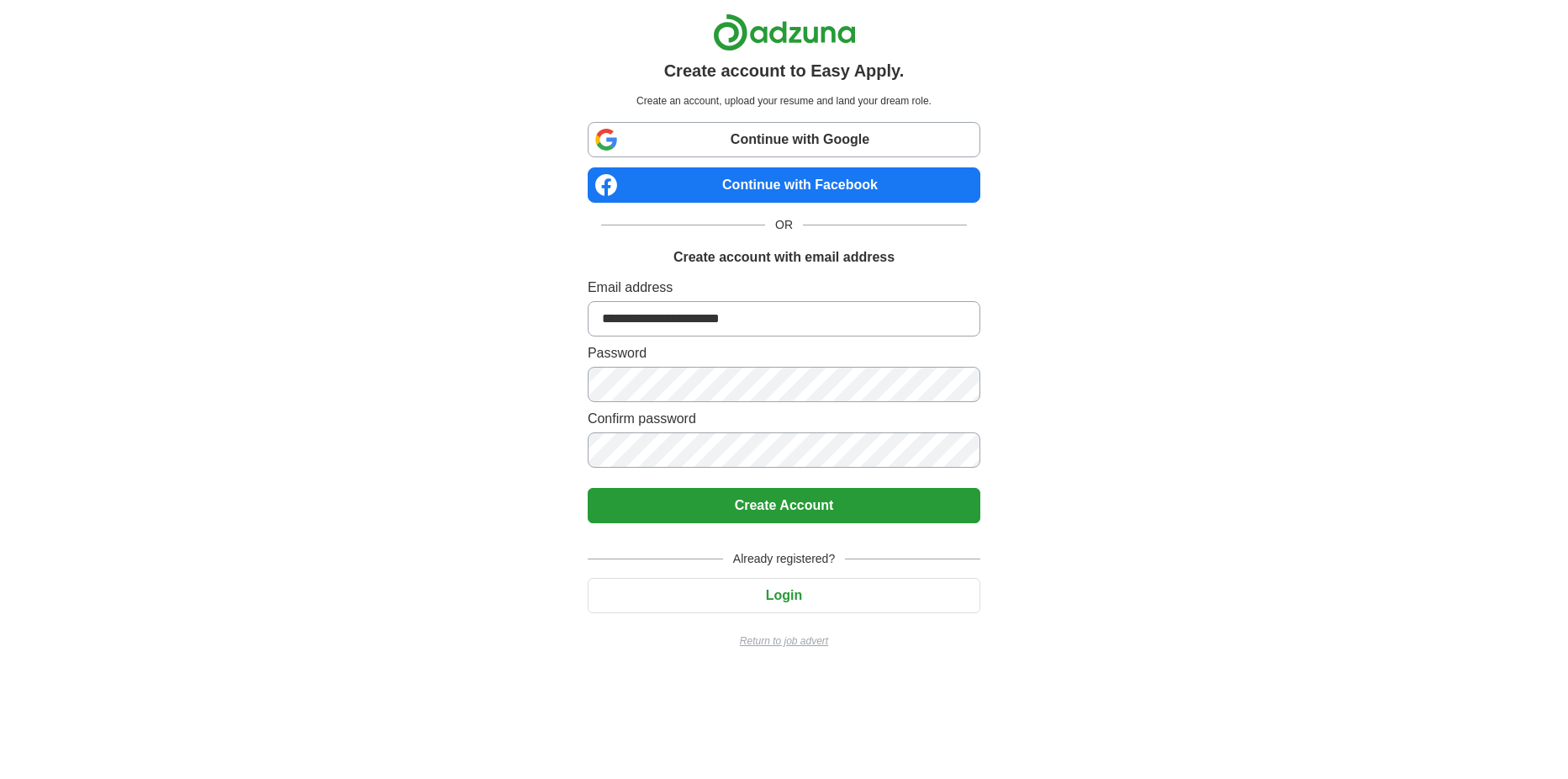 click on "Login" at bounding box center [784, 596] 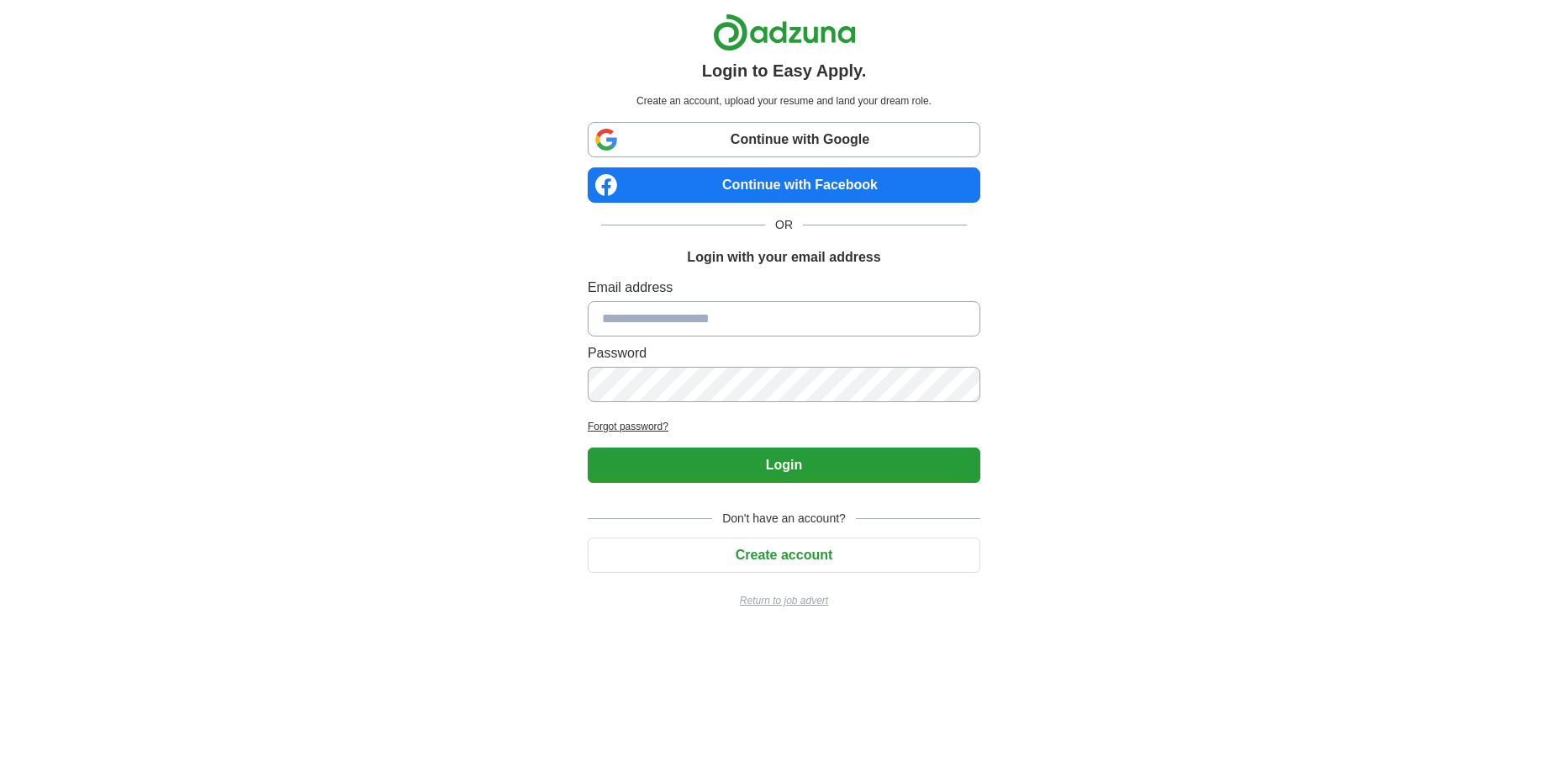 type on "**********" 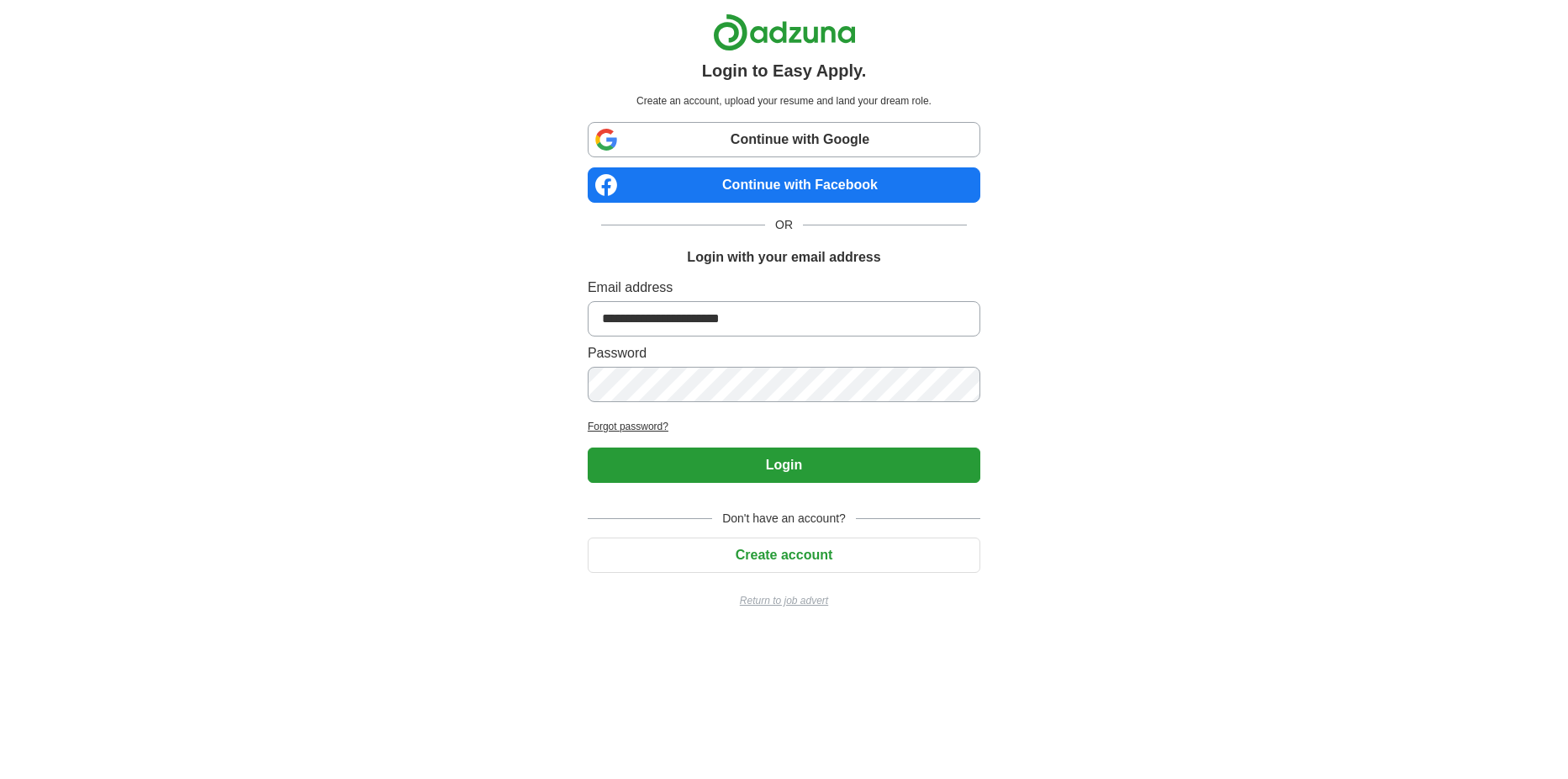 click on "Continue with Facebook" at bounding box center (784, 185) 